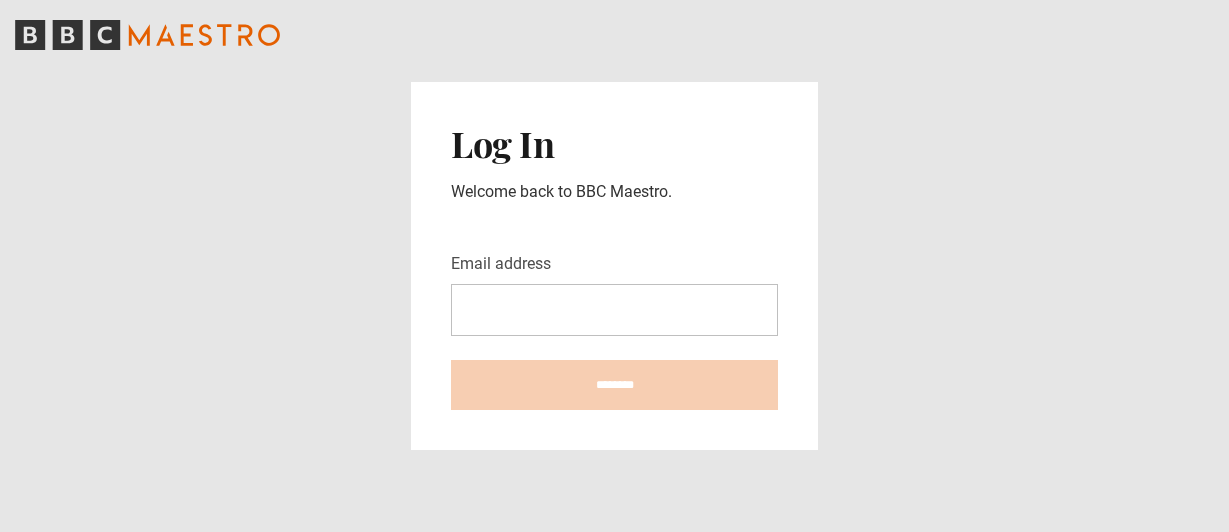 scroll, scrollTop: 0, scrollLeft: 0, axis: both 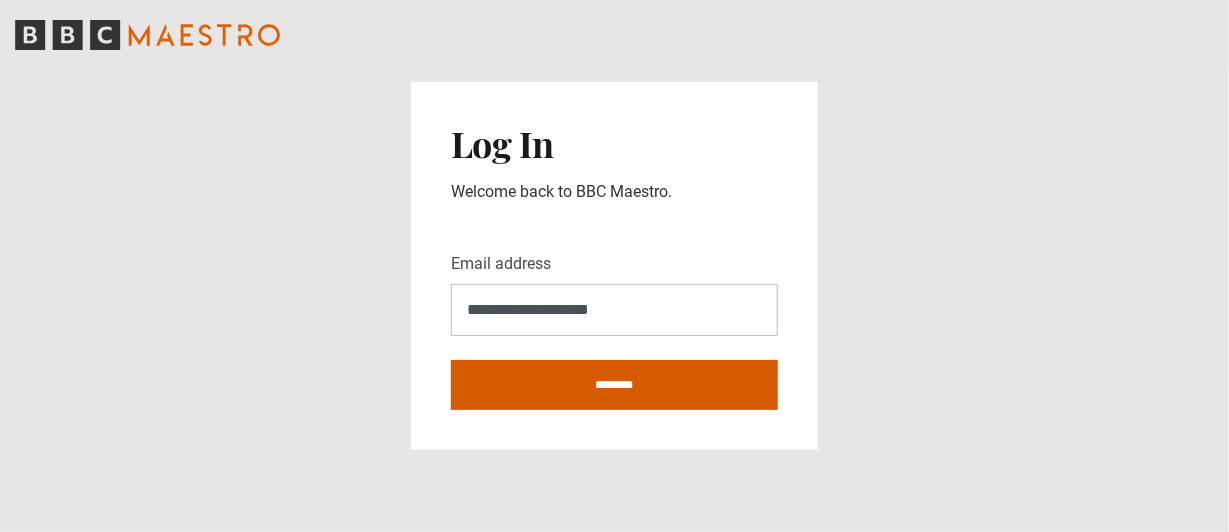 type on "**********" 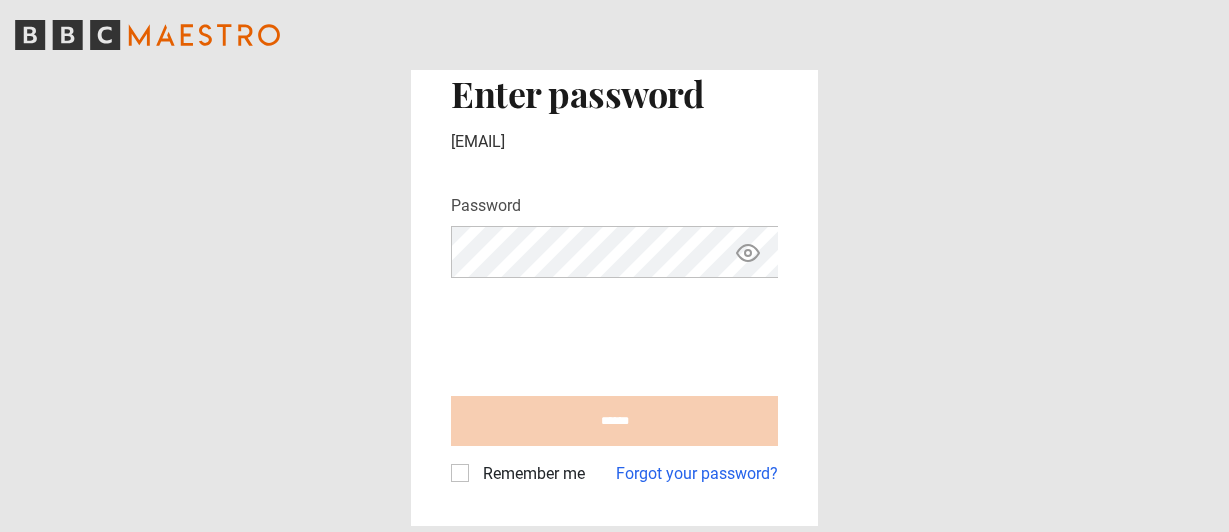 scroll, scrollTop: 0, scrollLeft: 0, axis: both 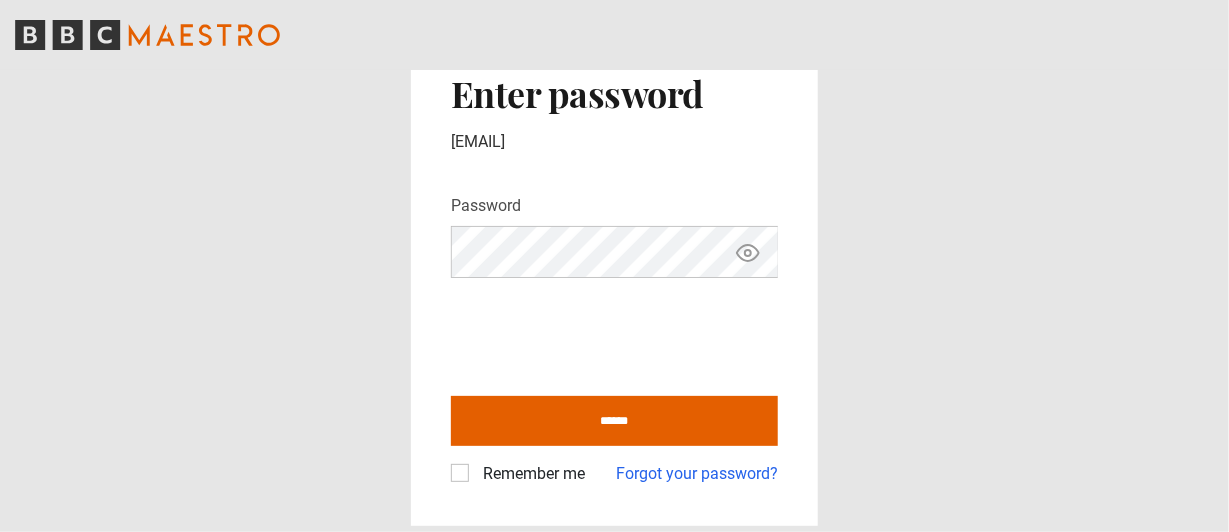 click on "******" at bounding box center (614, 421) 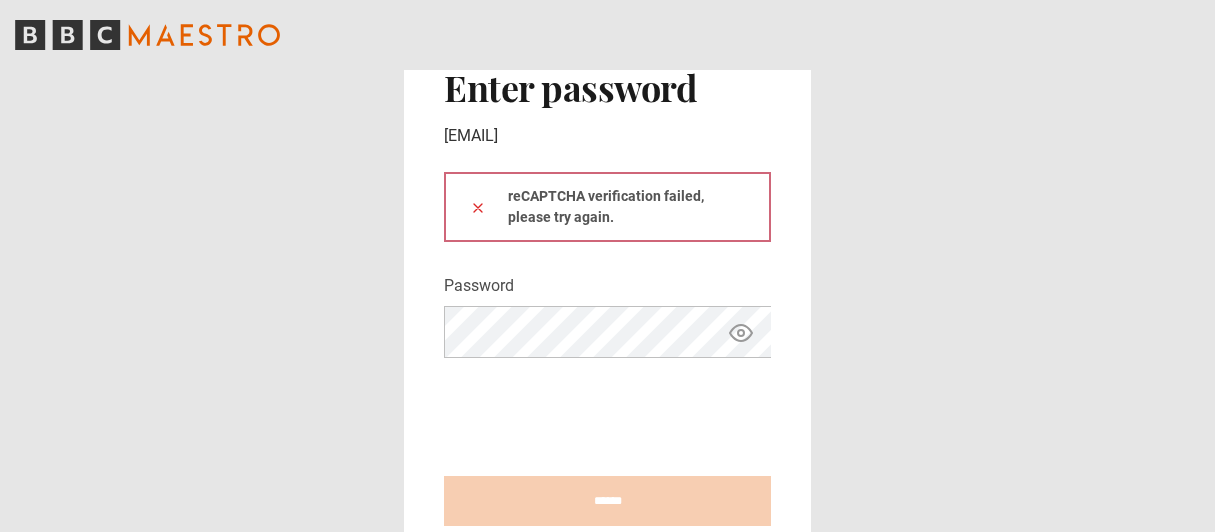 scroll, scrollTop: 0, scrollLeft: 0, axis: both 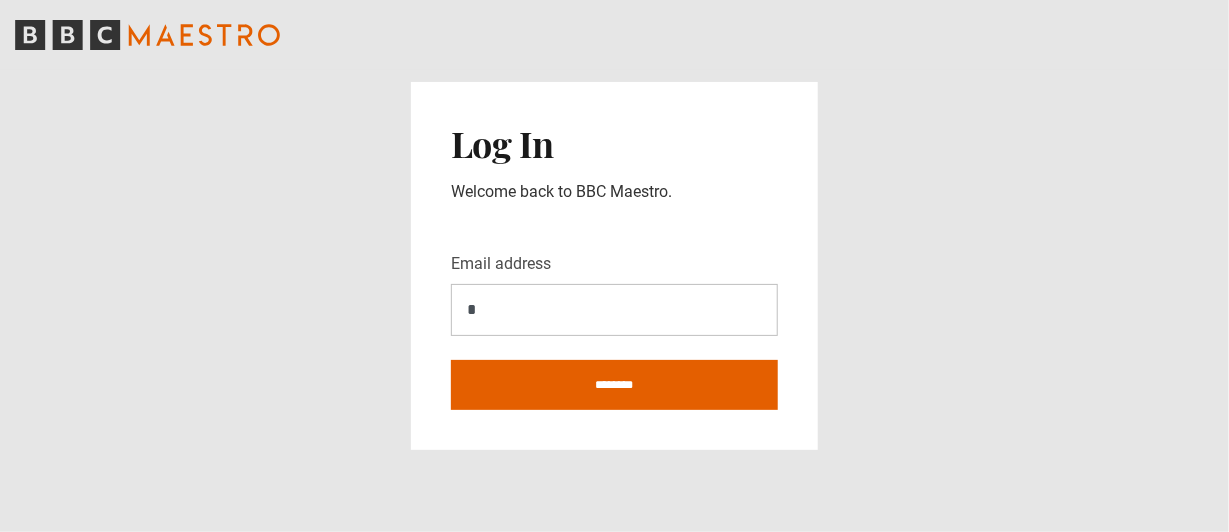 click on "********" at bounding box center [614, 385] 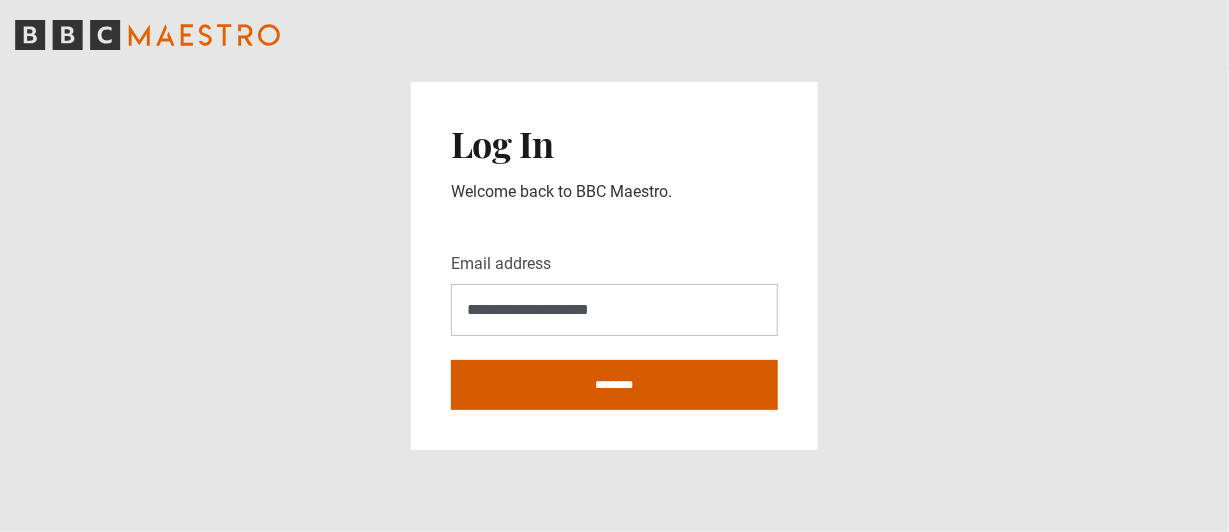 click on "********" at bounding box center [614, 385] 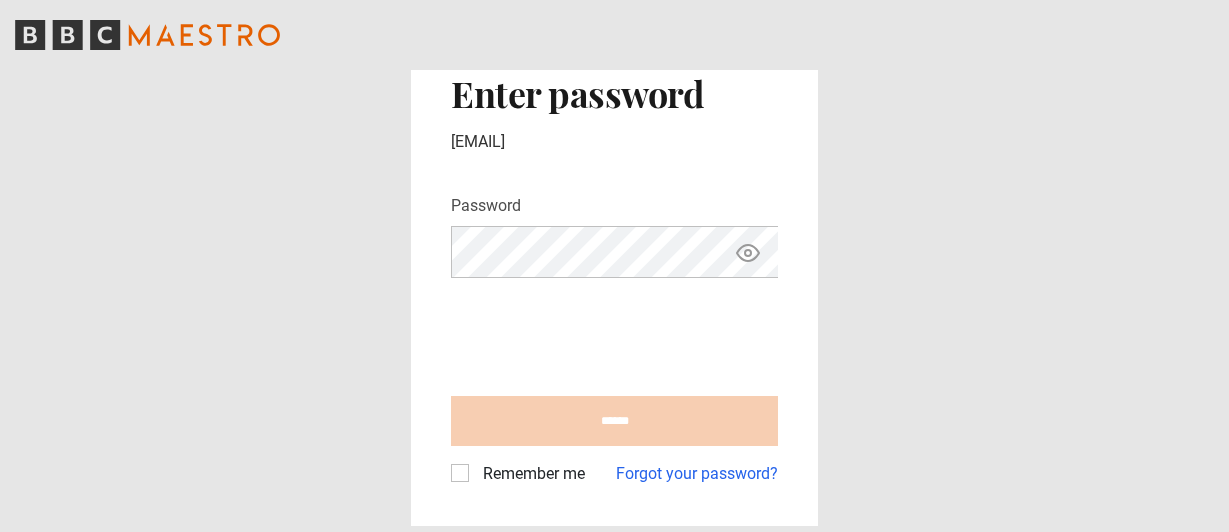 scroll, scrollTop: 0, scrollLeft: 0, axis: both 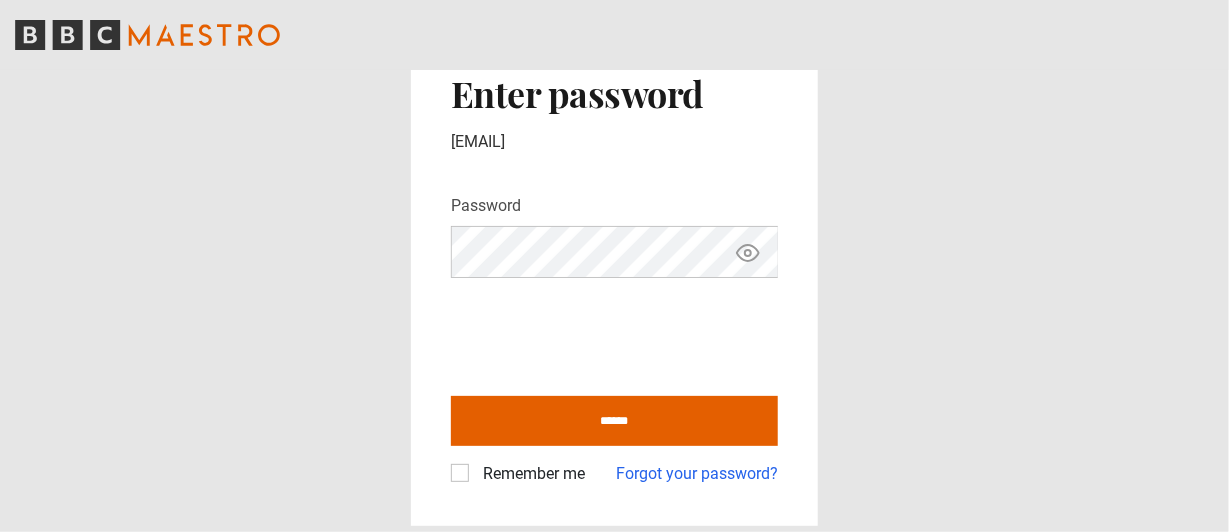 click on "******" at bounding box center (614, 421) 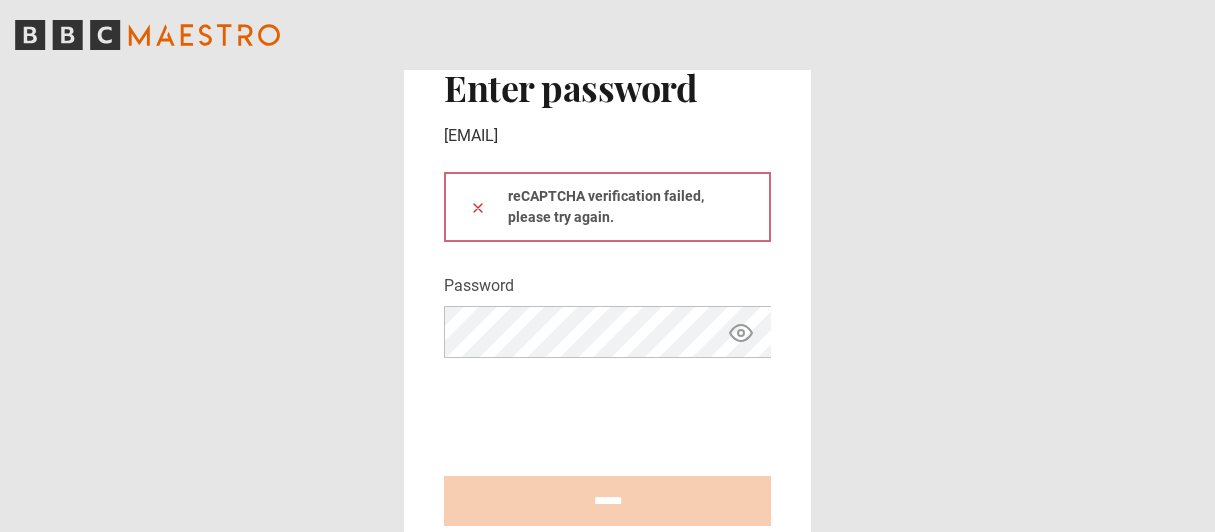 scroll, scrollTop: 0, scrollLeft: 0, axis: both 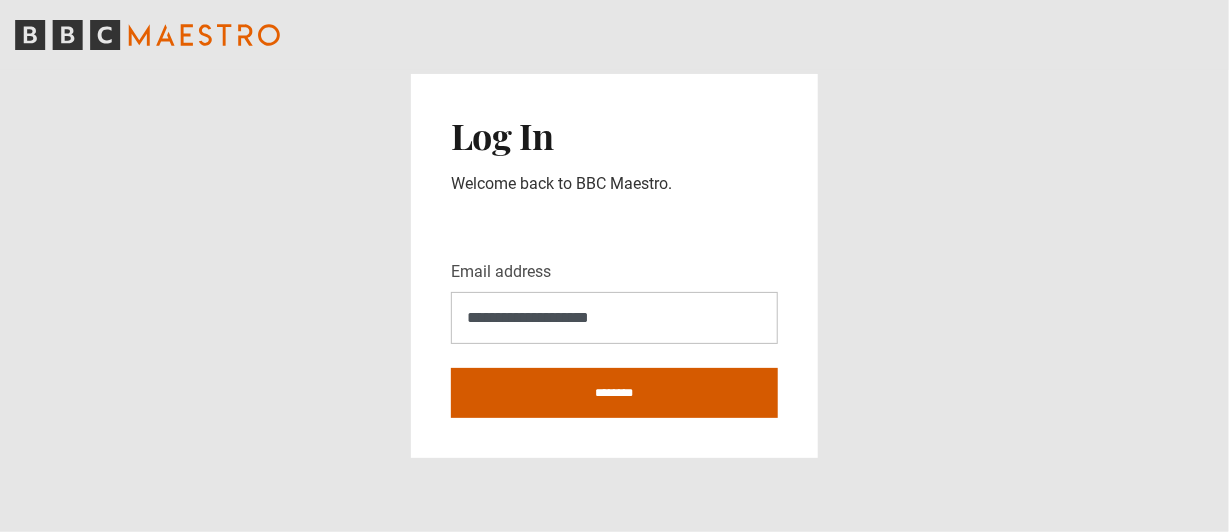 click on "********" at bounding box center (614, 393) 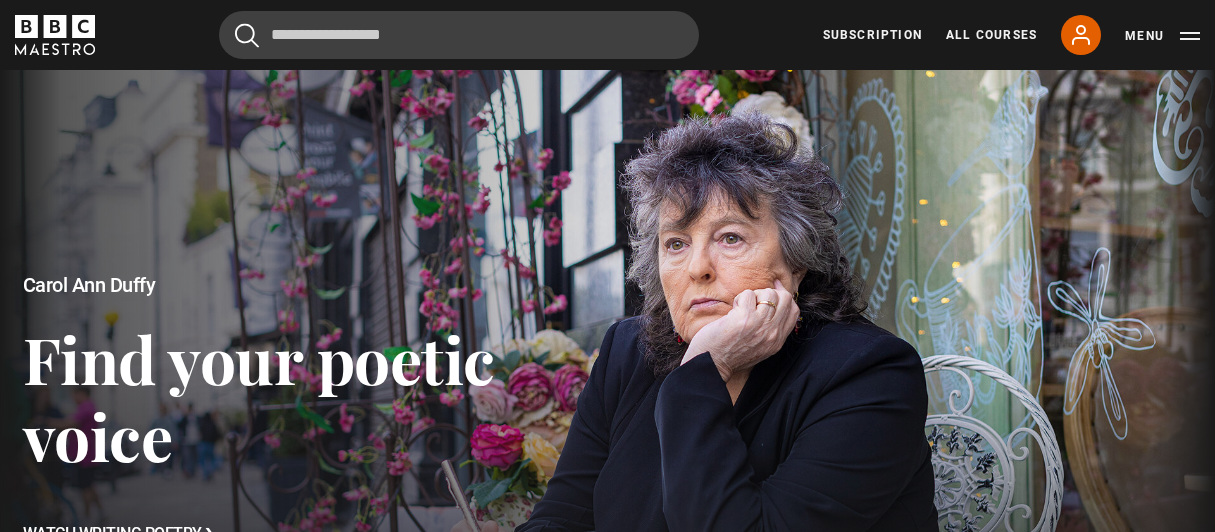scroll, scrollTop: 0, scrollLeft: 0, axis: both 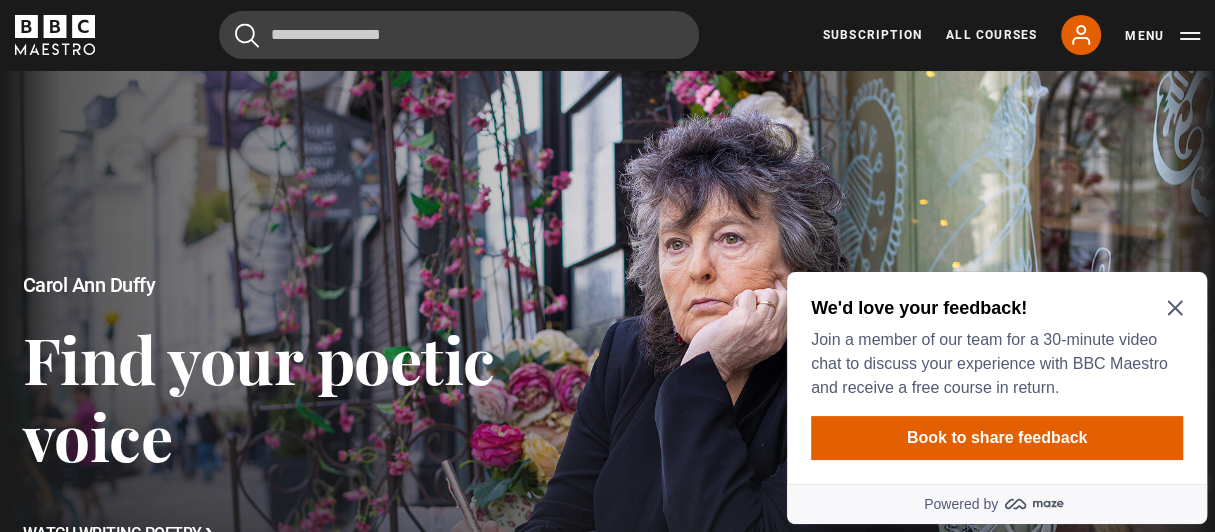 click on "We'd love your feedback!" at bounding box center (993, 308) 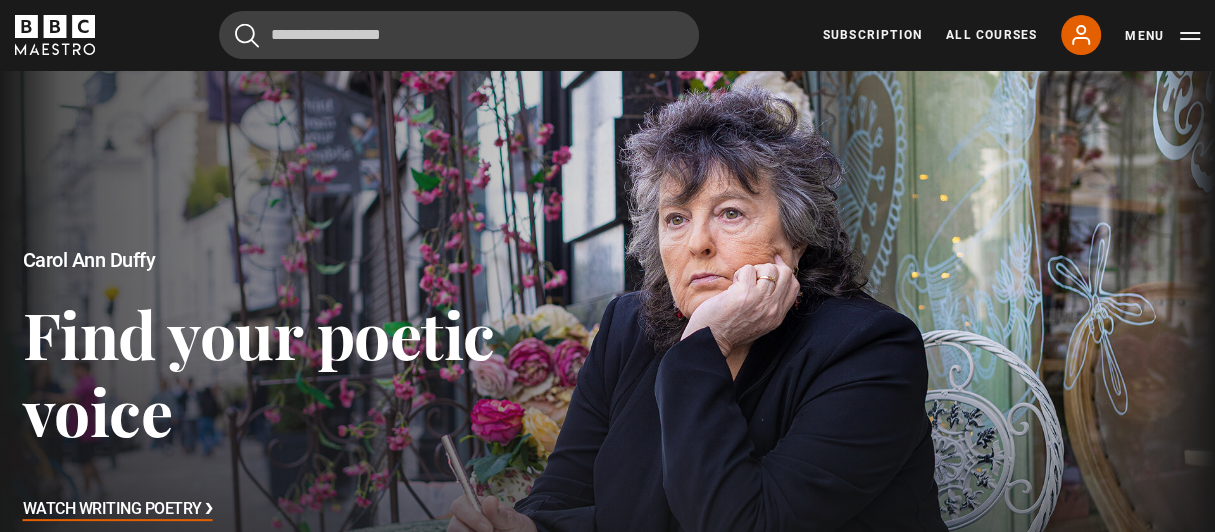 scroll, scrollTop: 40, scrollLeft: 0, axis: vertical 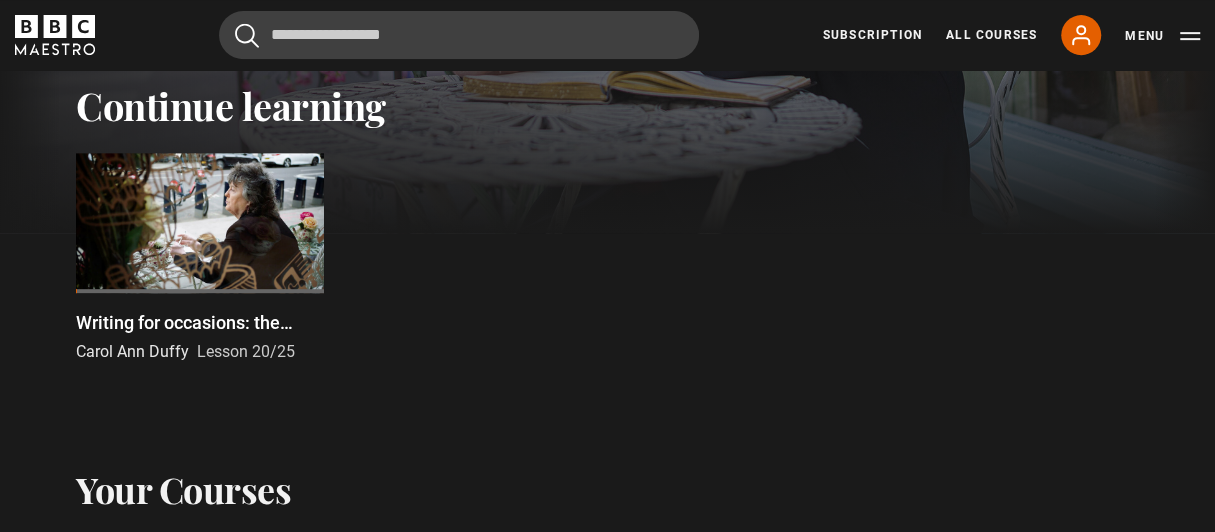 click at bounding box center (200, 223) 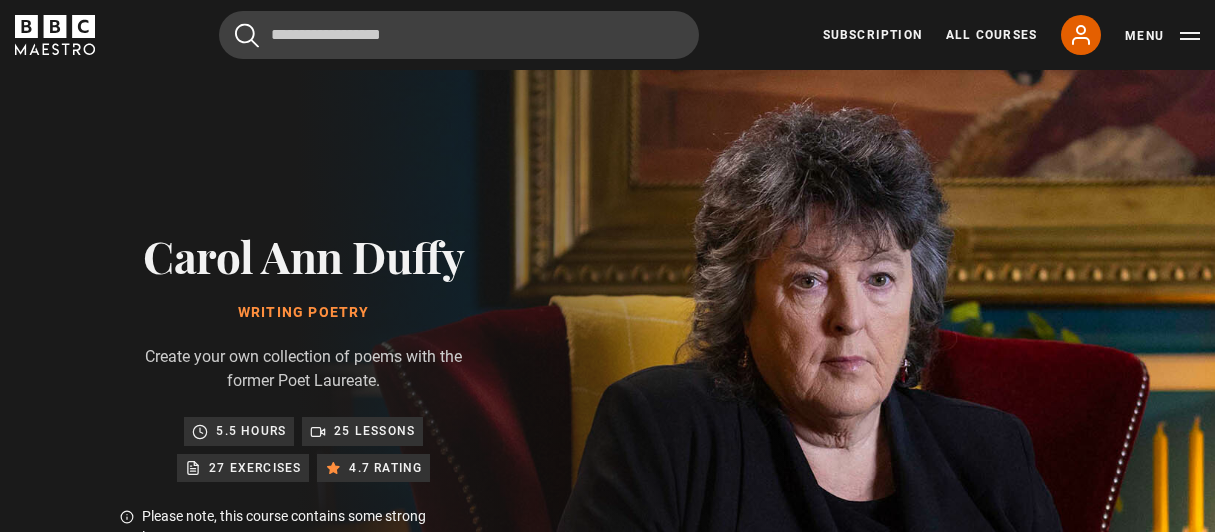 scroll, scrollTop: 869, scrollLeft: 0, axis: vertical 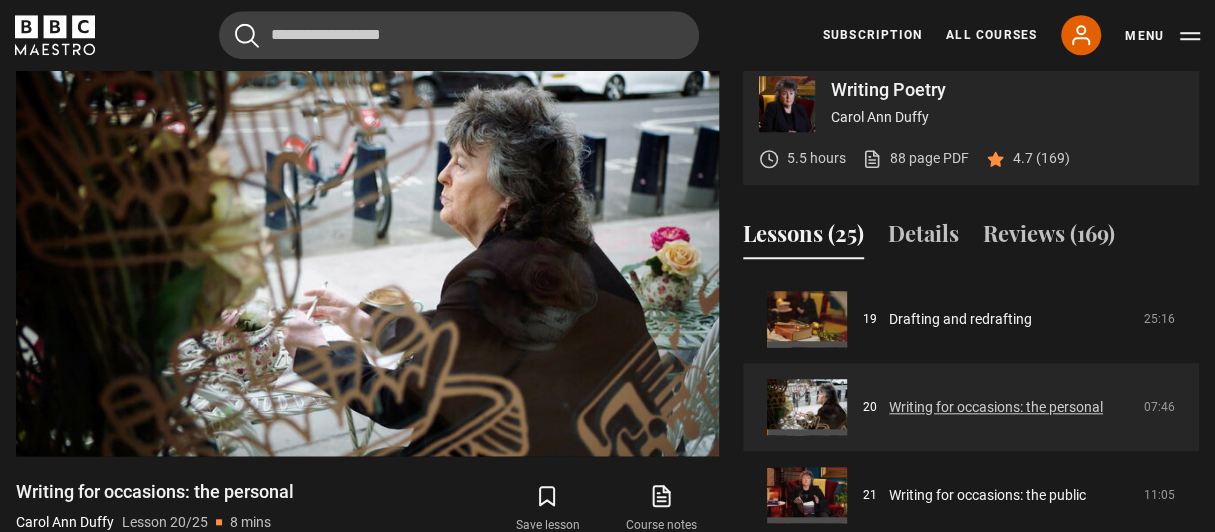 click on "Writing for occasions: the personal" at bounding box center [996, 407] 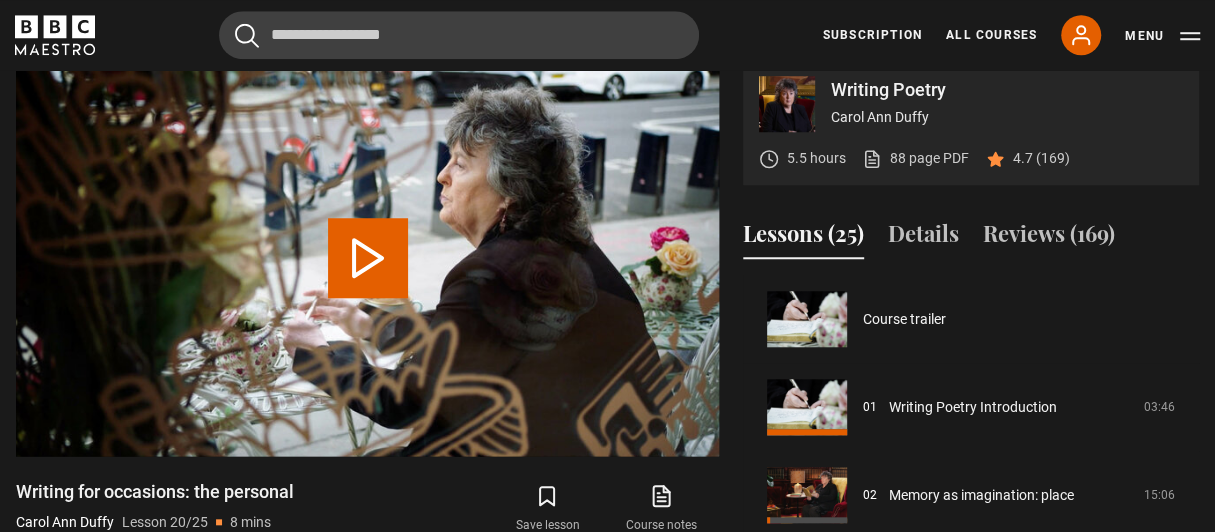 scroll, scrollTop: 869, scrollLeft: 0, axis: vertical 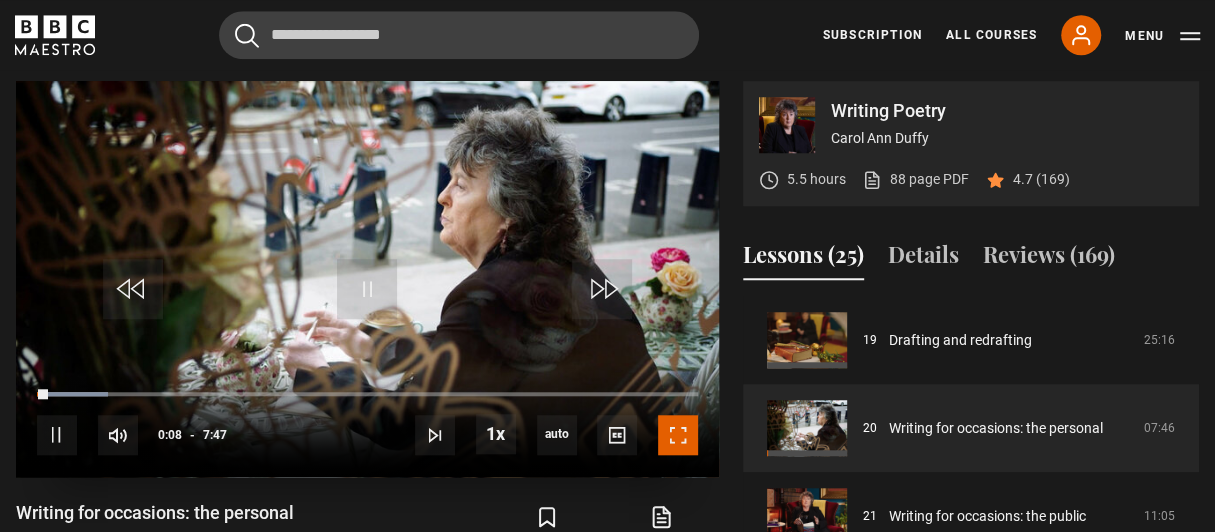 click at bounding box center (678, 435) 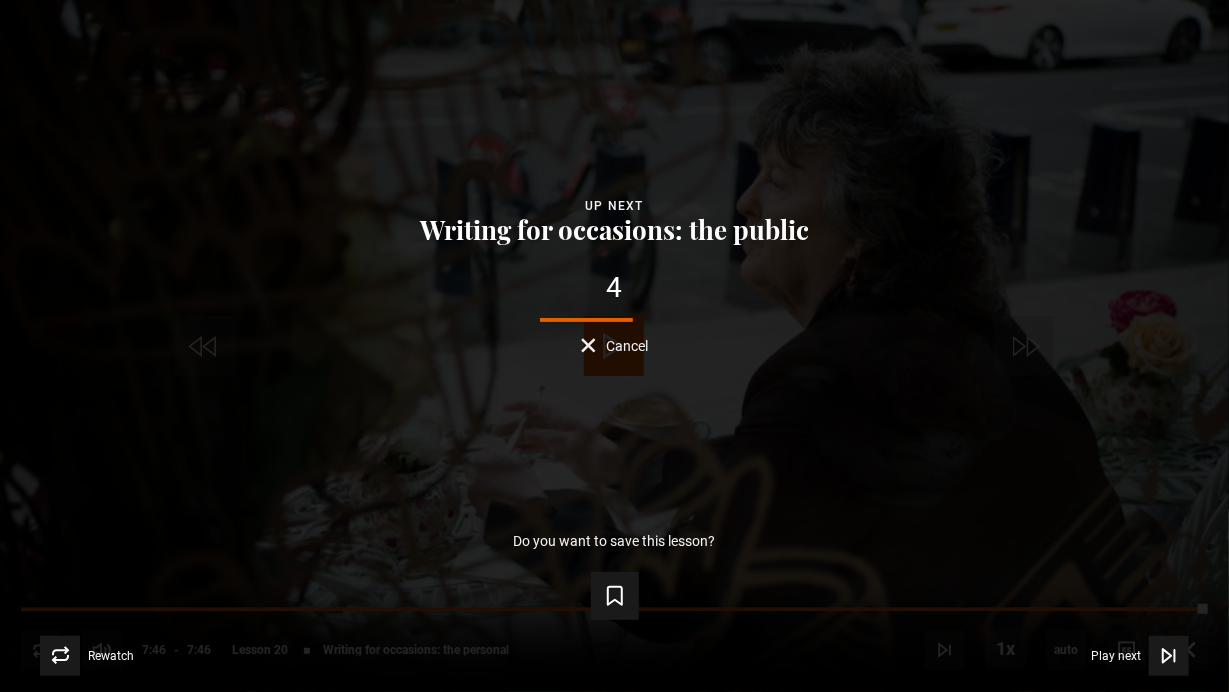 click on "Cancel" at bounding box center [614, 345] 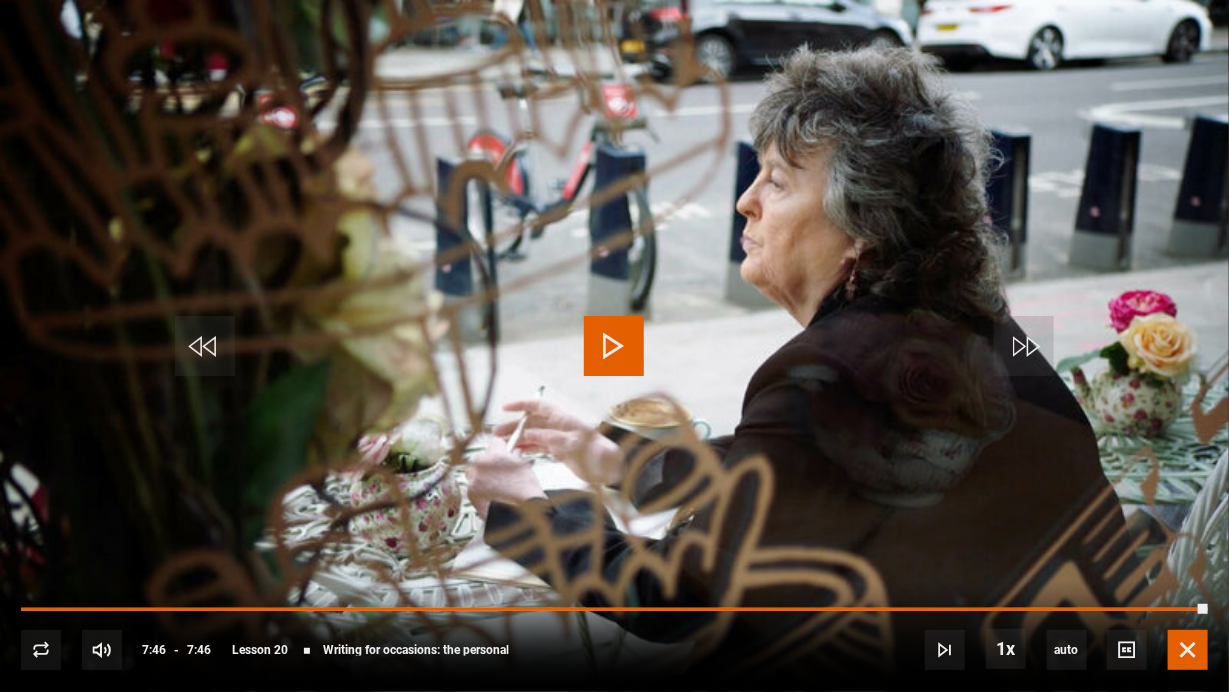 click at bounding box center [1188, 650] 